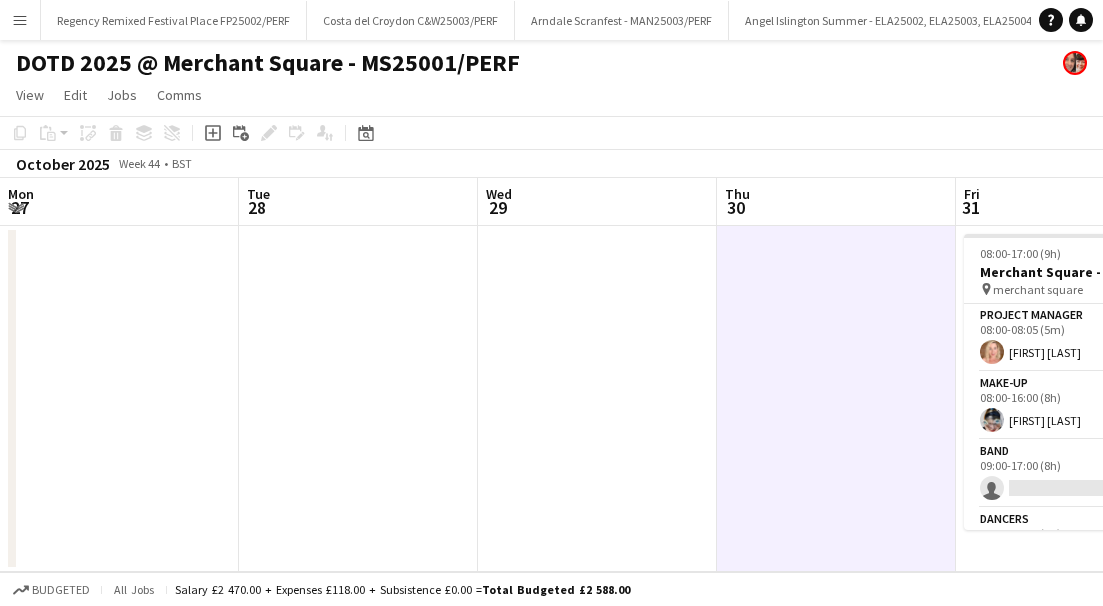 scroll, scrollTop: 0, scrollLeft: 0, axis: both 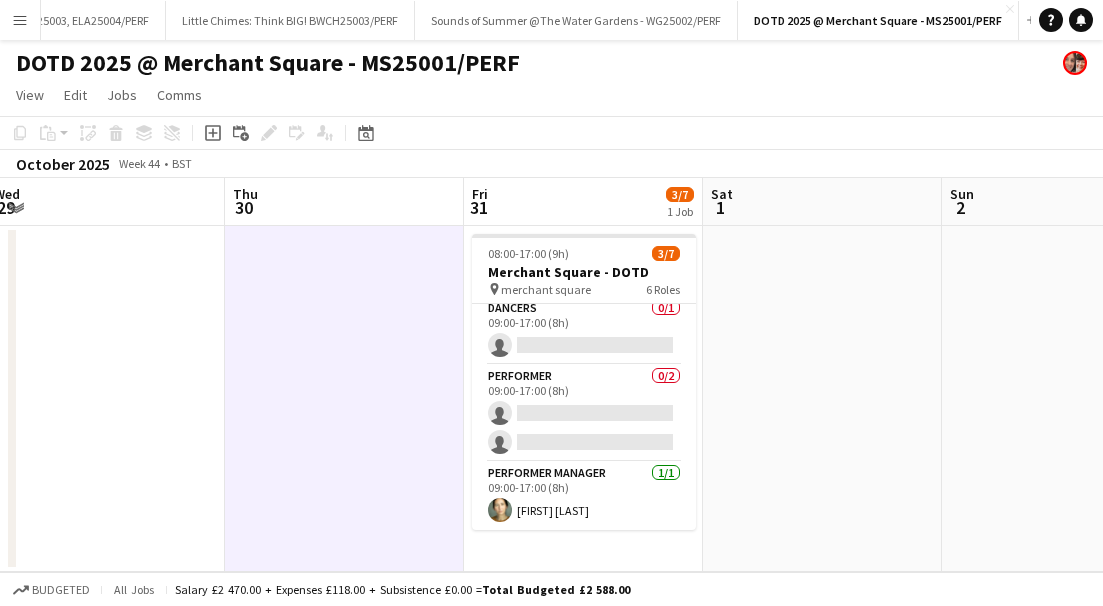 click on "Menu" at bounding box center (20, 20) 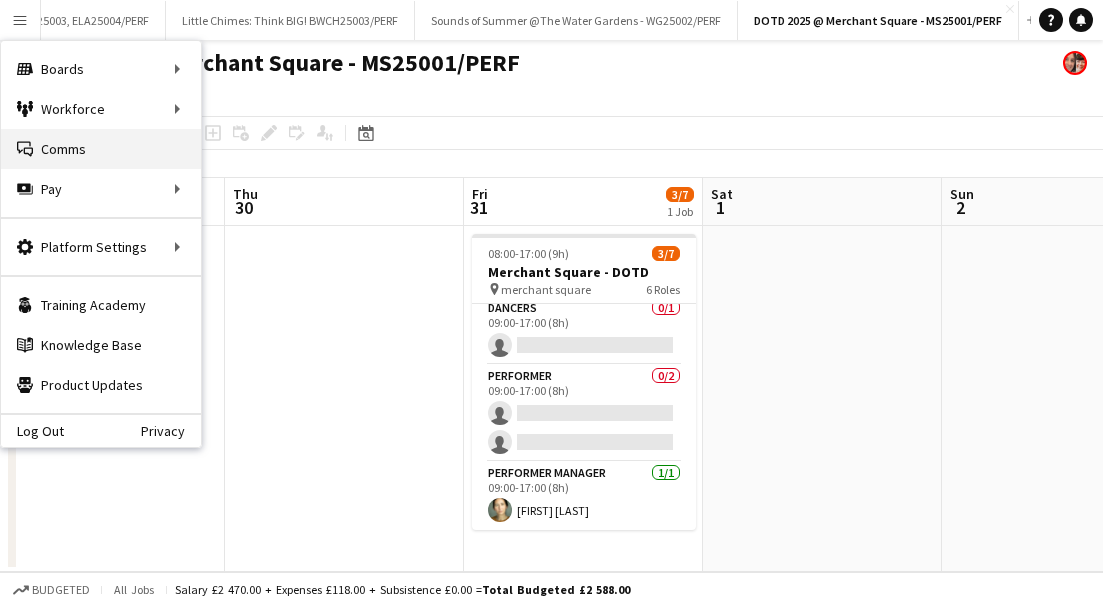 click on "Comms
Comms" at bounding box center (101, 149) 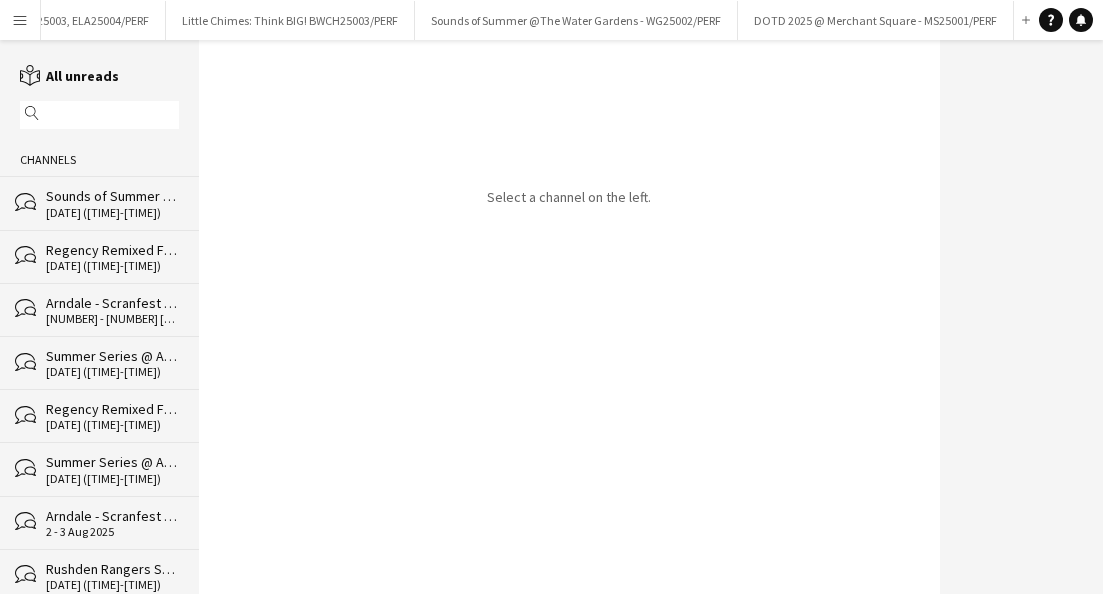 click on "[DATE] ([TIME]-[TIME])" 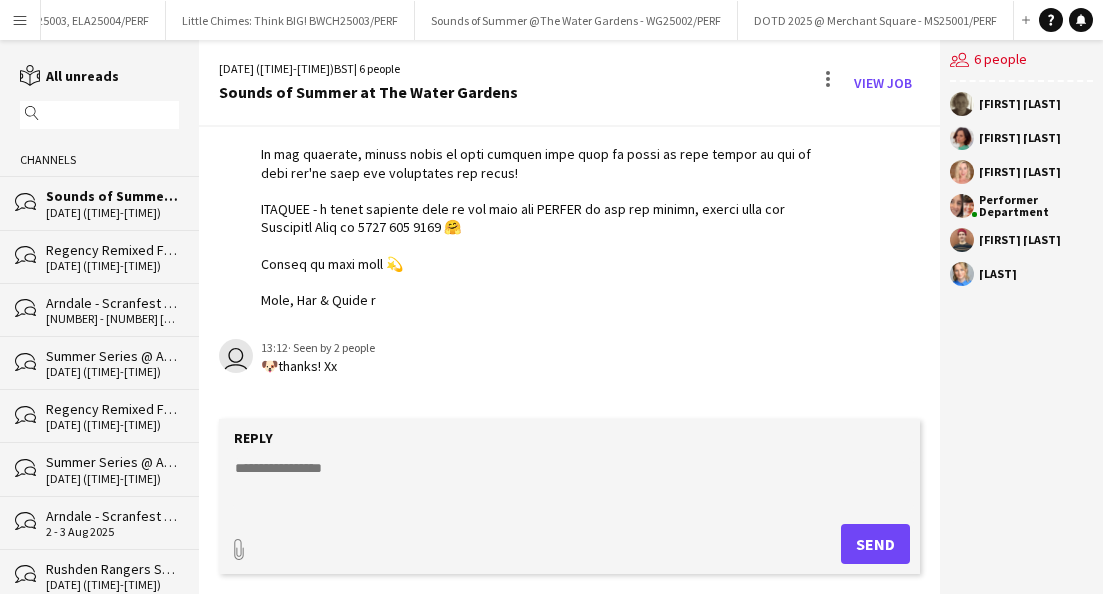 scroll, scrollTop: 1036, scrollLeft: 0, axis: vertical 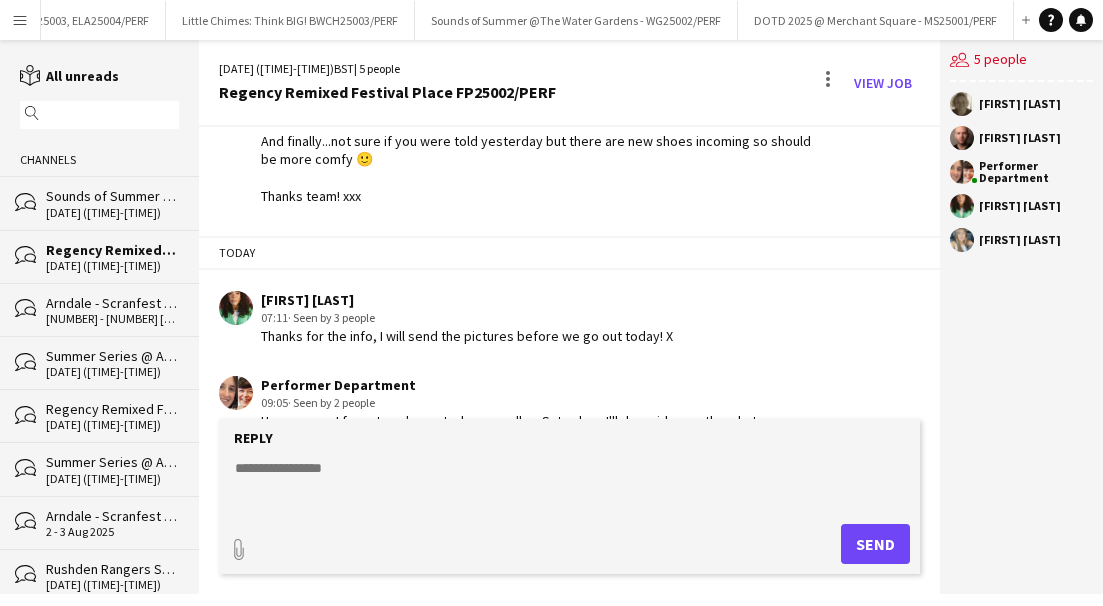 click on "Summer Series @ Angel Ministry of Happy" 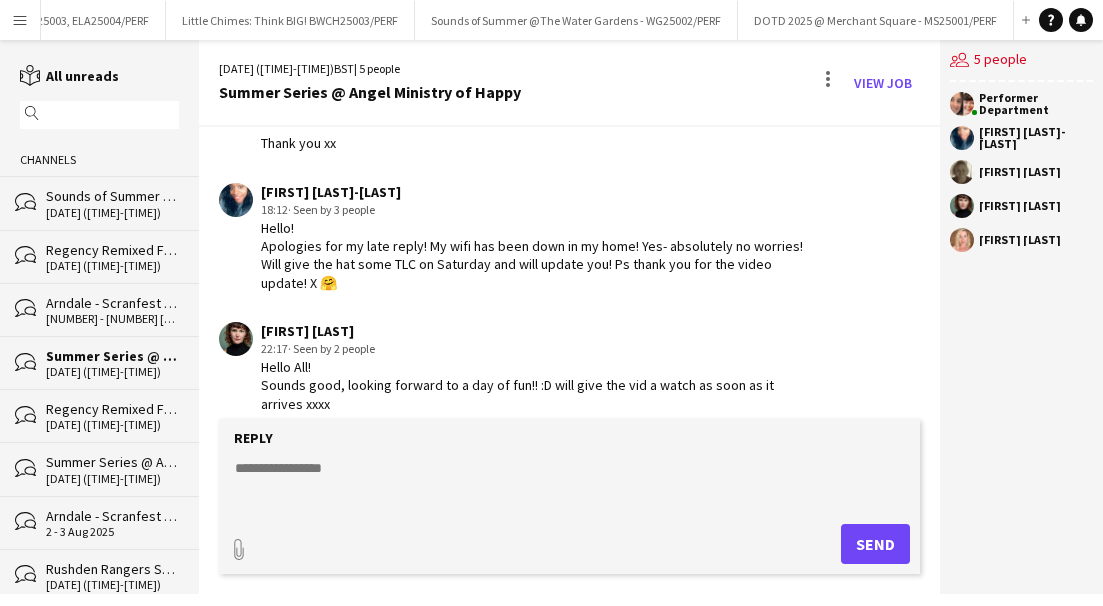 scroll, scrollTop: 1297, scrollLeft: 0, axis: vertical 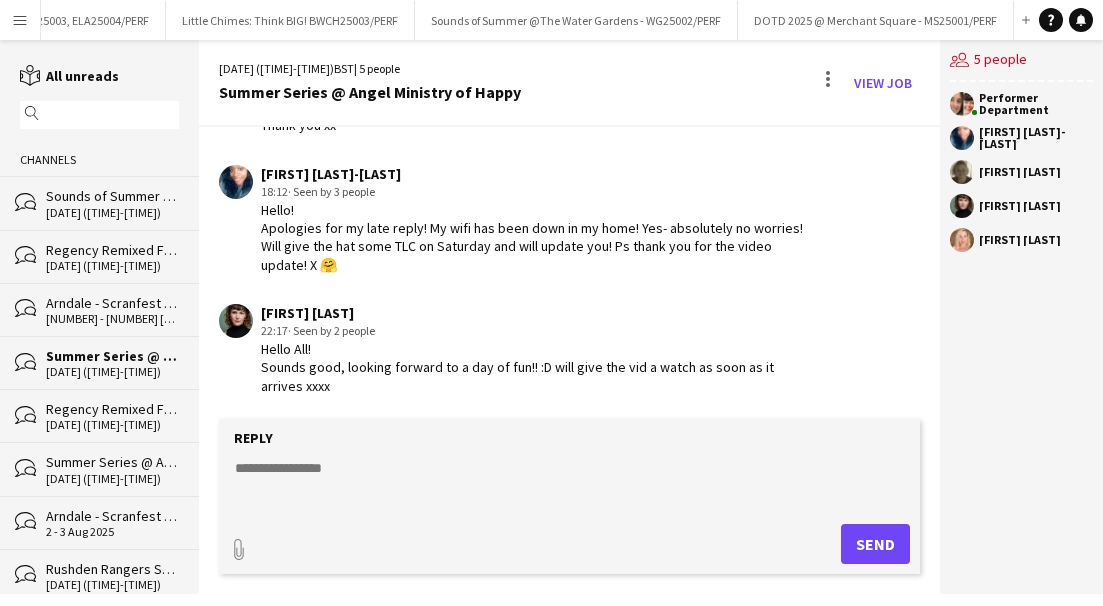 click 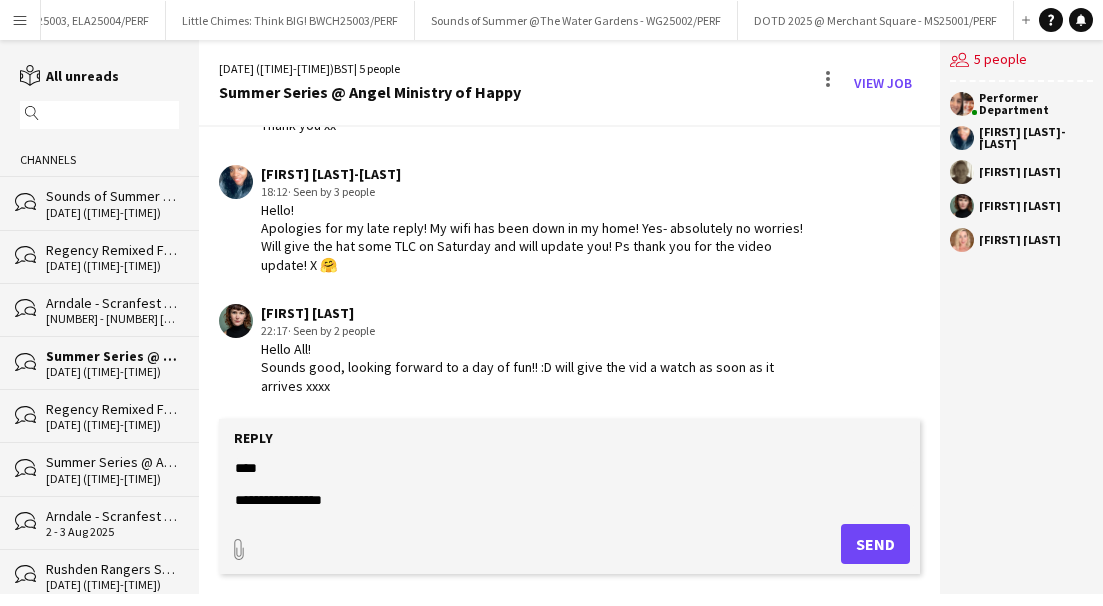 click on "**********" 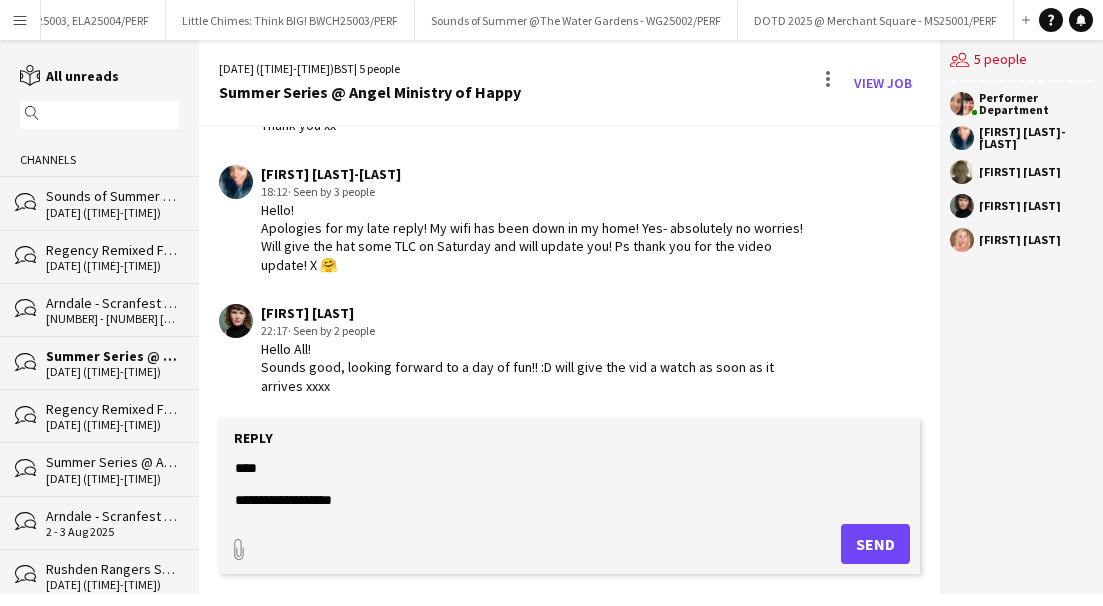 paste on "**********" 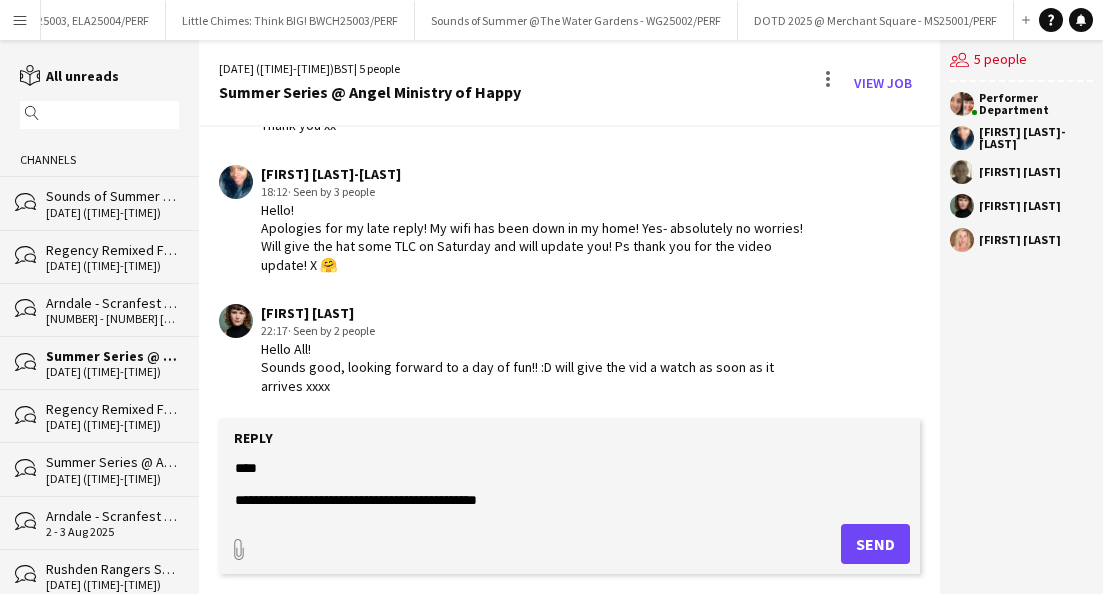 scroll, scrollTop: 31, scrollLeft: 0, axis: vertical 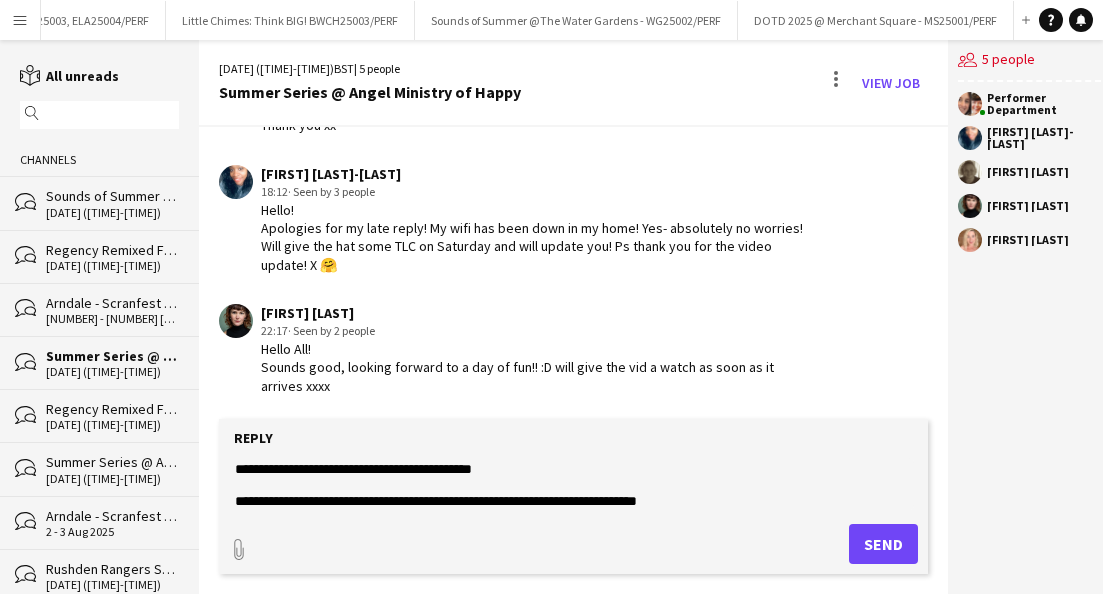 click on "**********" 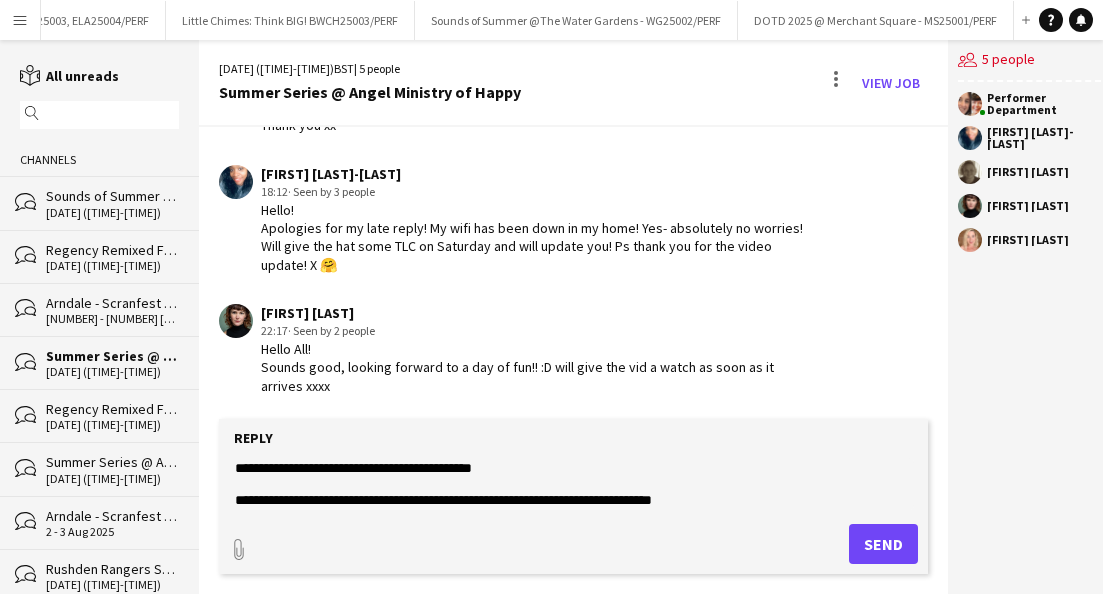 scroll, scrollTop: 63, scrollLeft: 0, axis: vertical 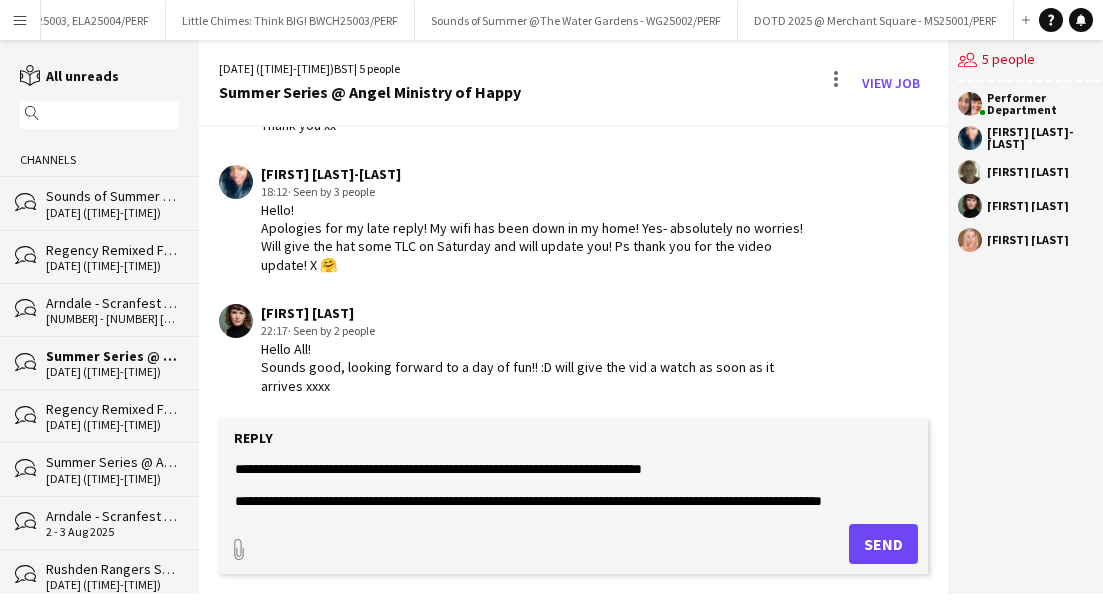 type on "**********" 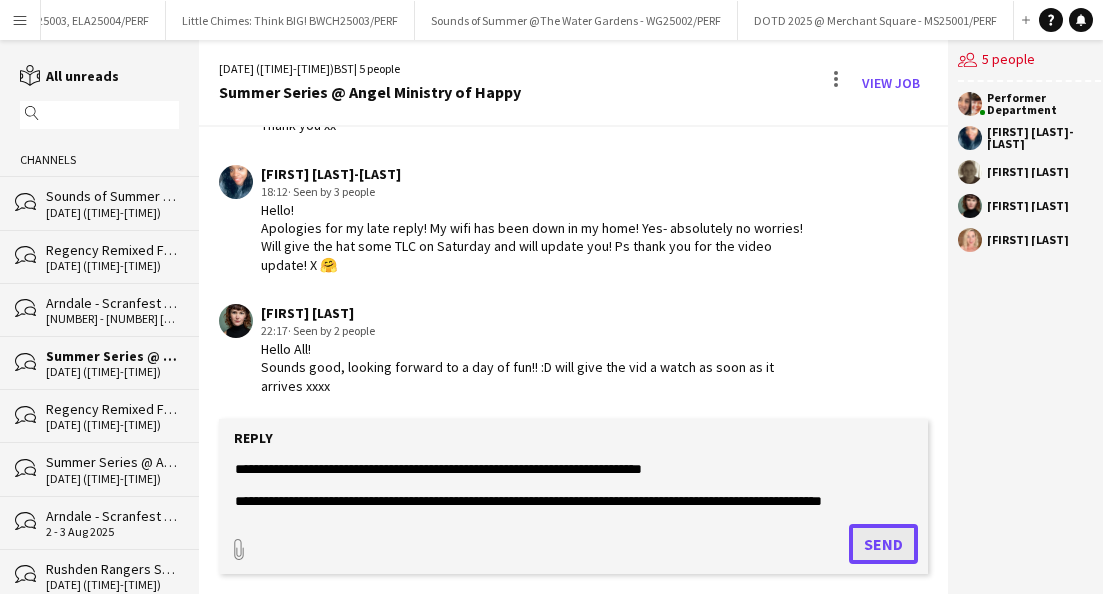 click on "Send" 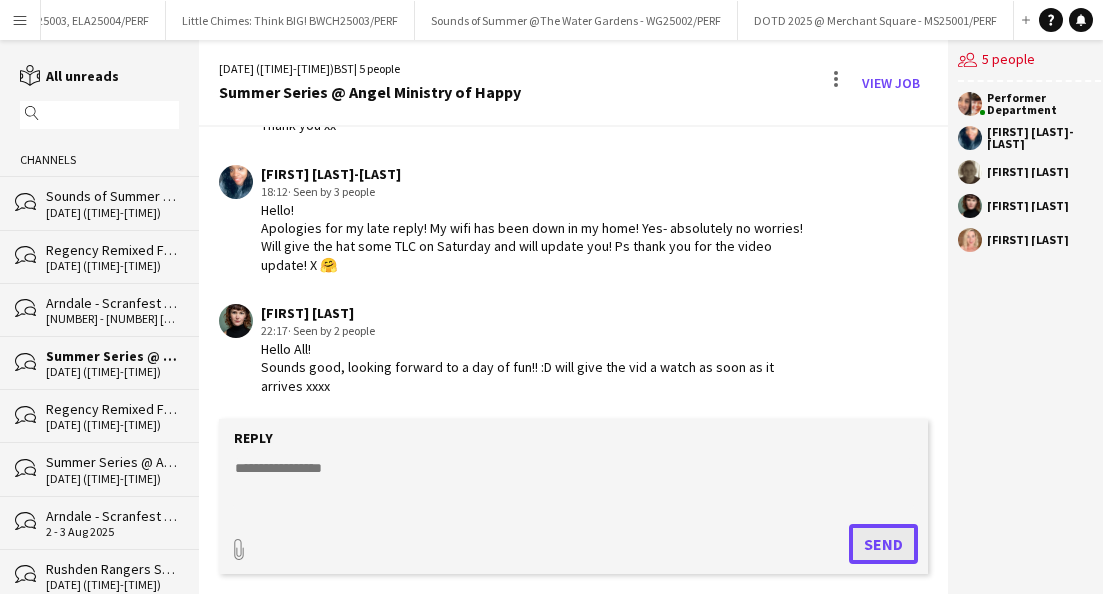 scroll, scrollTop: 0, scrollLeft: 0, axis: both 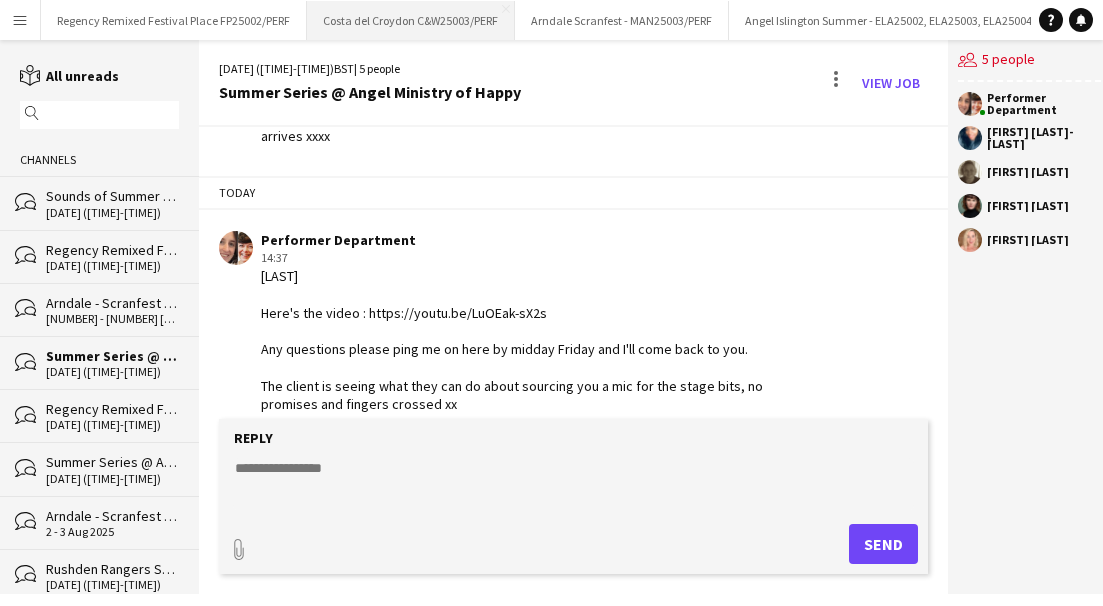 click on "Costa del Croydon C[POSTAL_CODE]/PERF
Close" at bounding box center [411, 20] 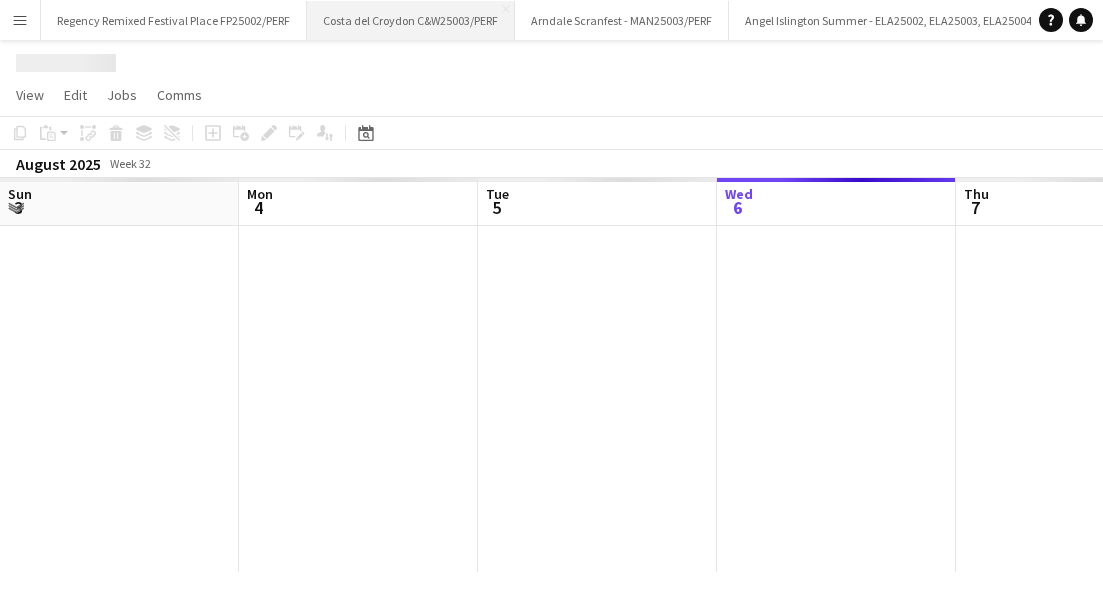 scroll, scrollTop: 0, scrollLeft: 478, axis: horizontal 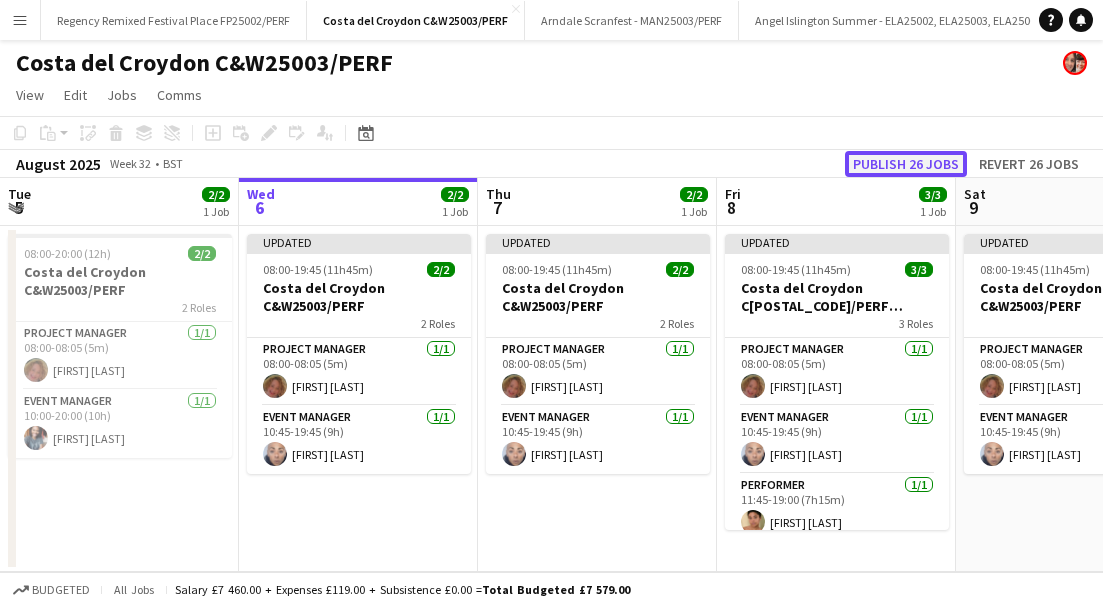 click on "Publish 26 jobs" 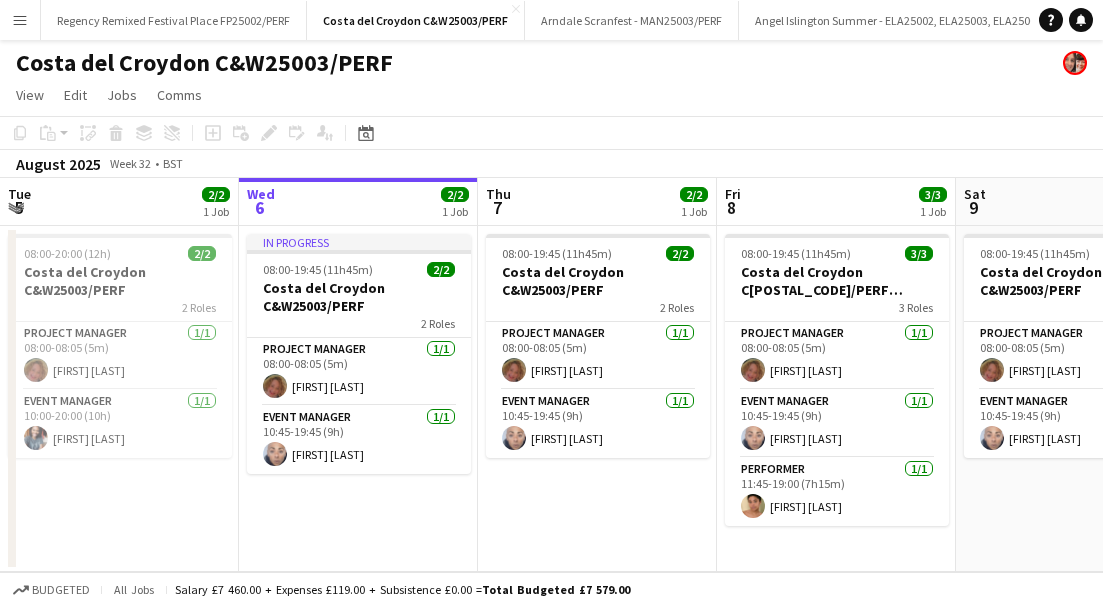 click on "Menu" at bounding box center (20, 20) 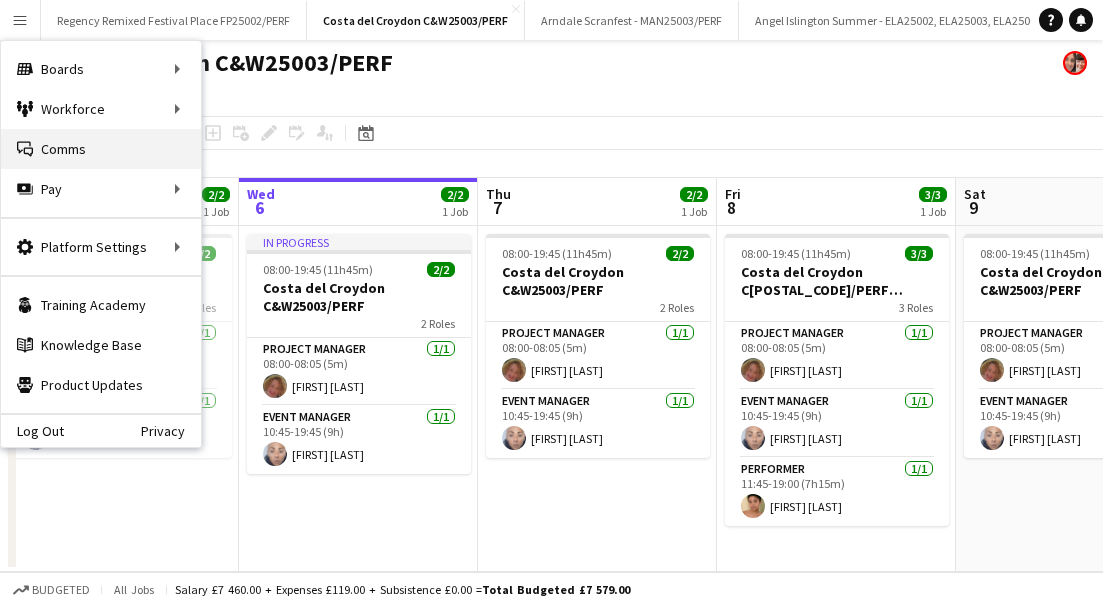 click on "Comms
Comms" at bounding box center [101, 149] 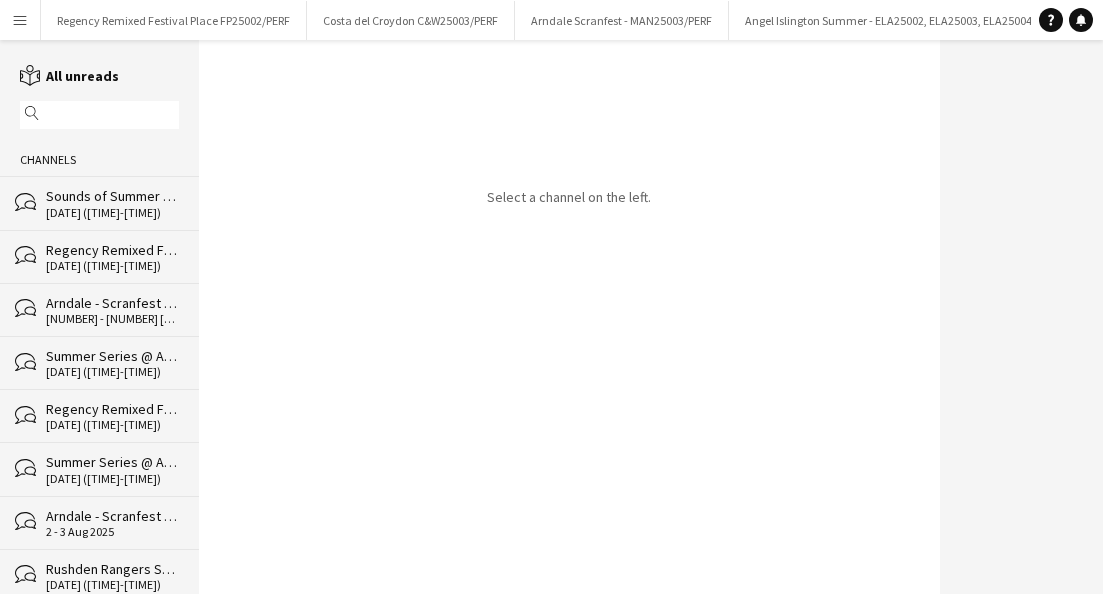 click on "Sounds of Summer at The Water Gardens" 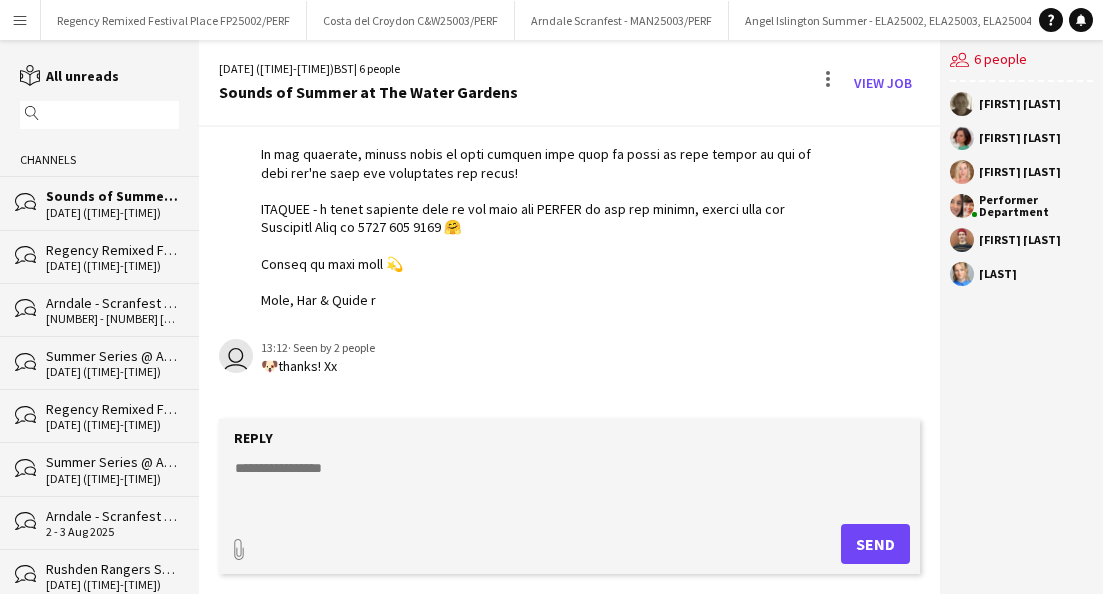 scroll, scrollTop: 1036, scrollLeft: 0, axis: vertical 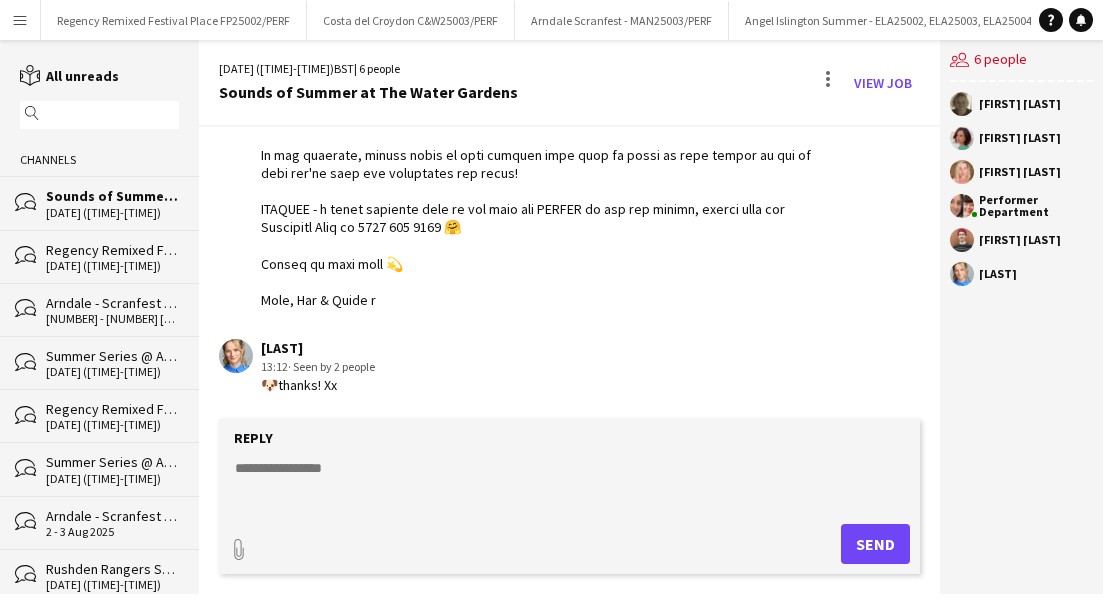 click 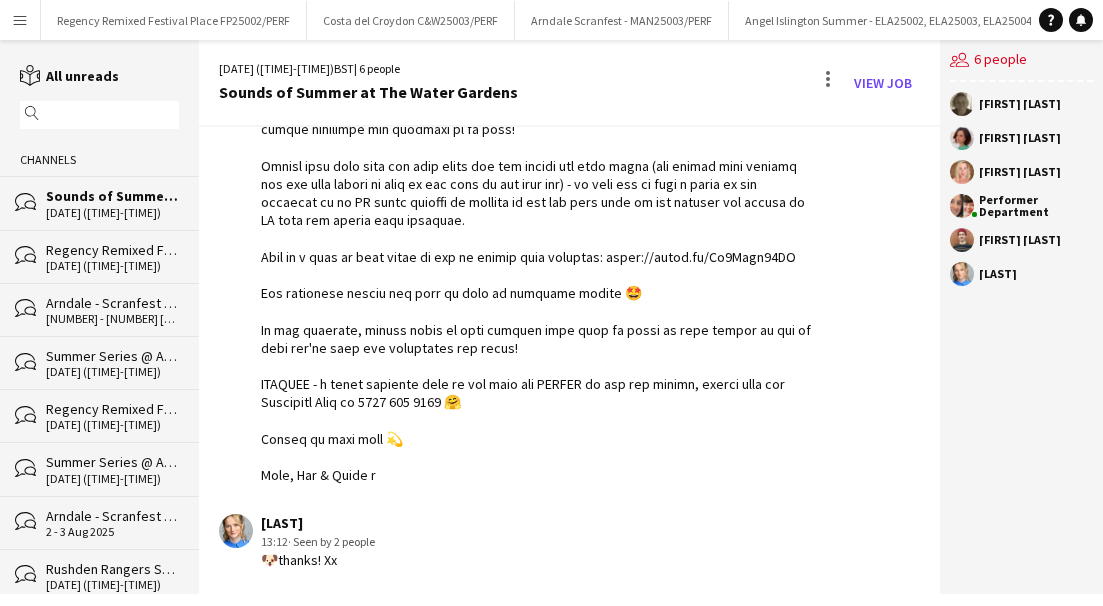 scroll, scrollTop: 861, scrollLeft: 0, axis: vertical 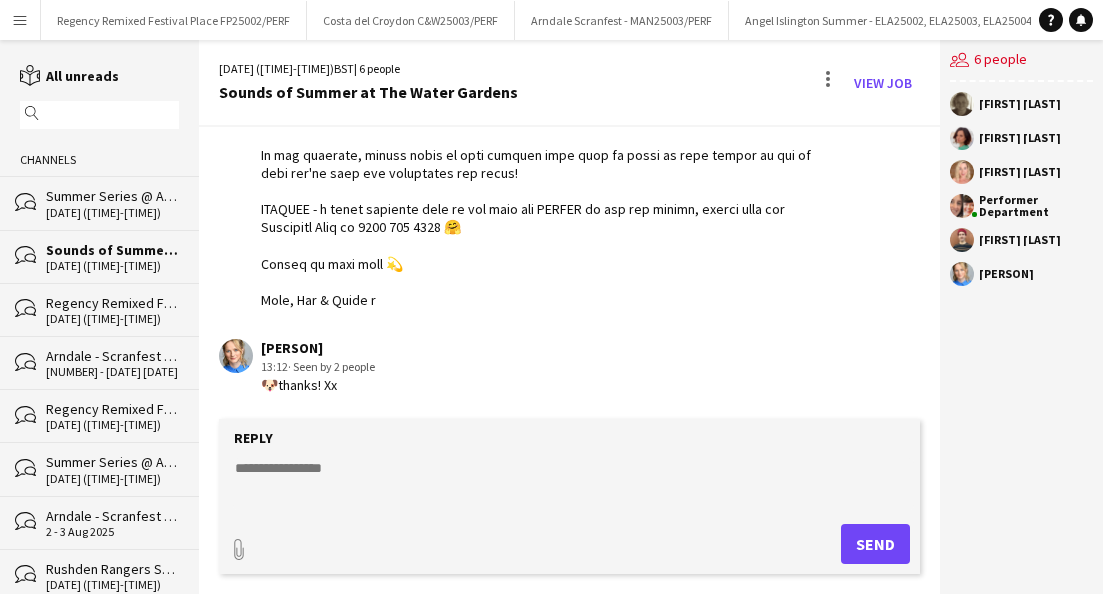 click on "Reply" 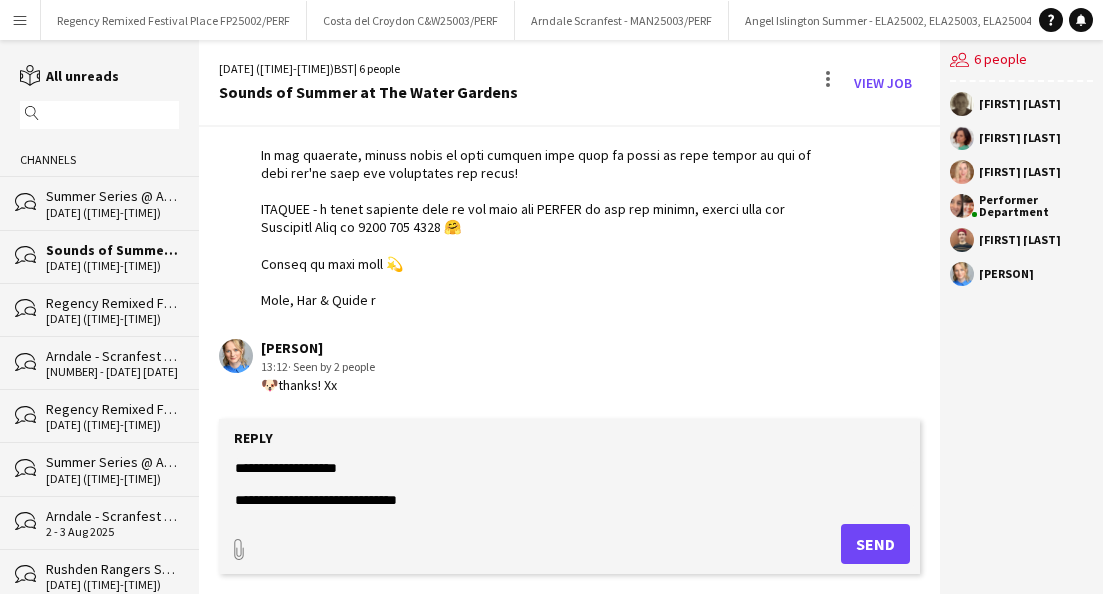 paste on "**********" 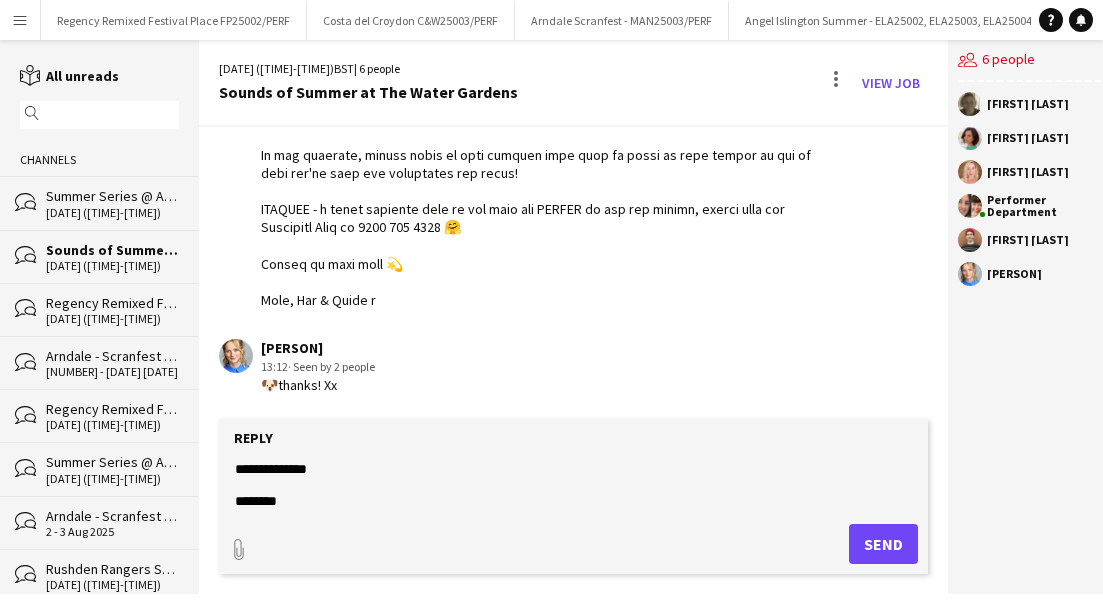 scroll, scrollTop: 0, scrollLeft: 0, axis: both 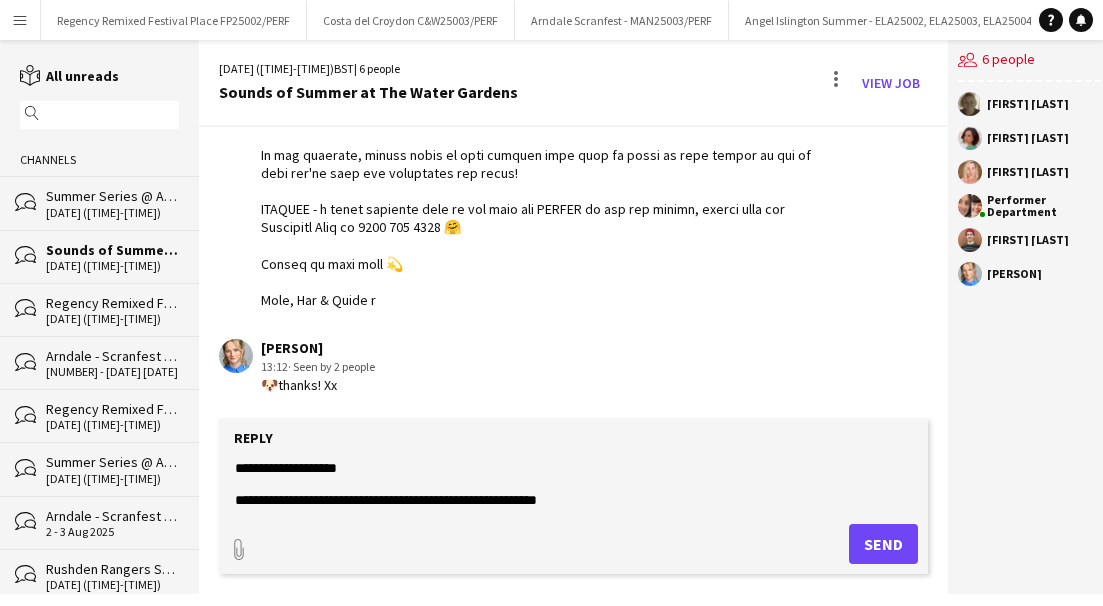 type on "**********" 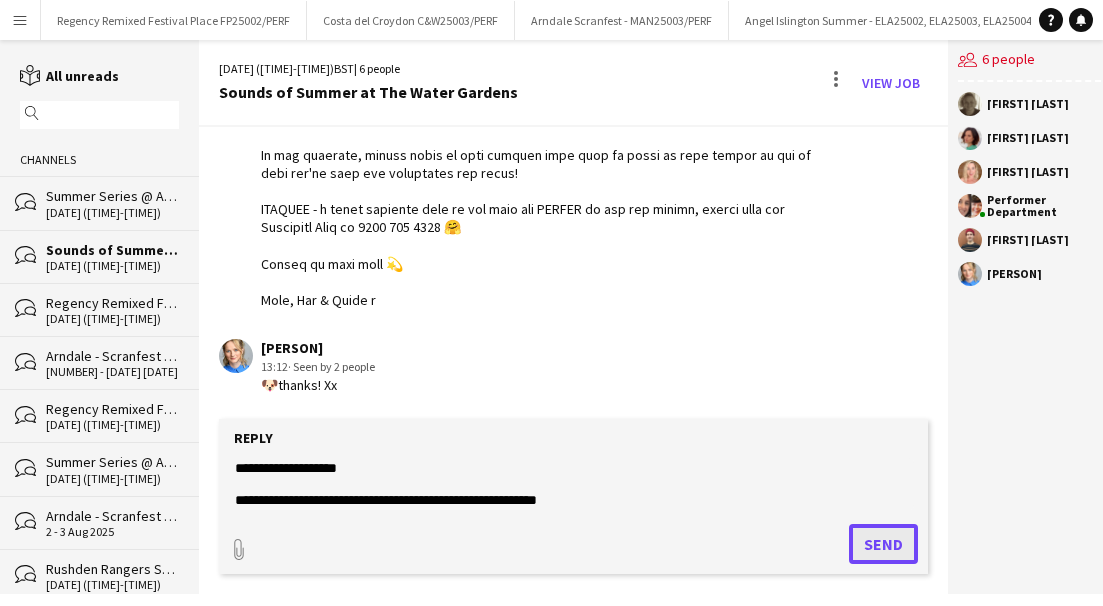click on "Send" 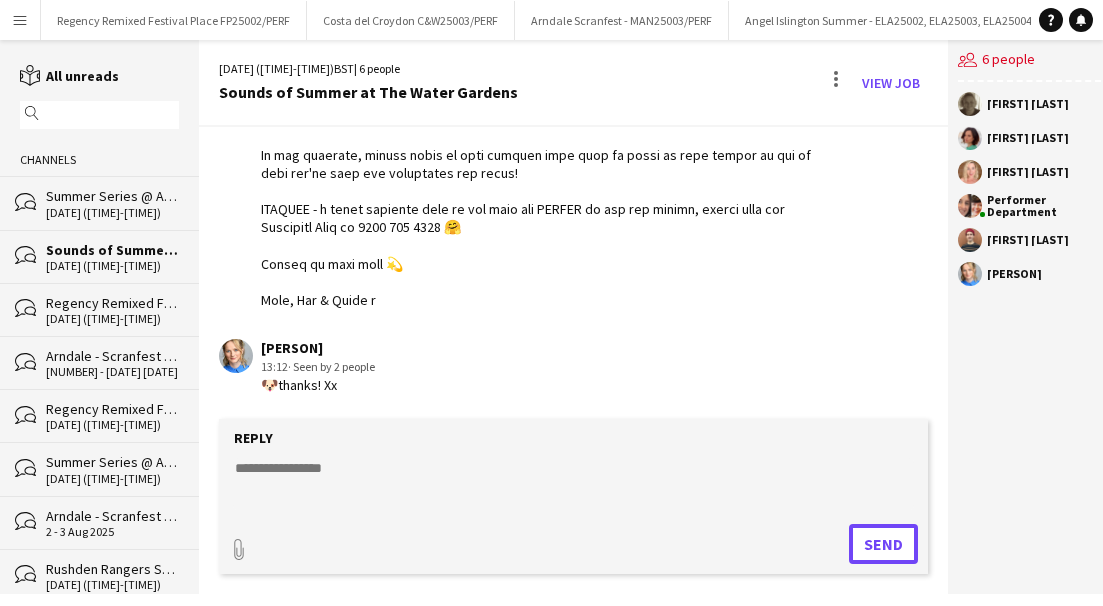 scroll, scrollTop: 1248, scrollLeft: 0, axis: vertical 